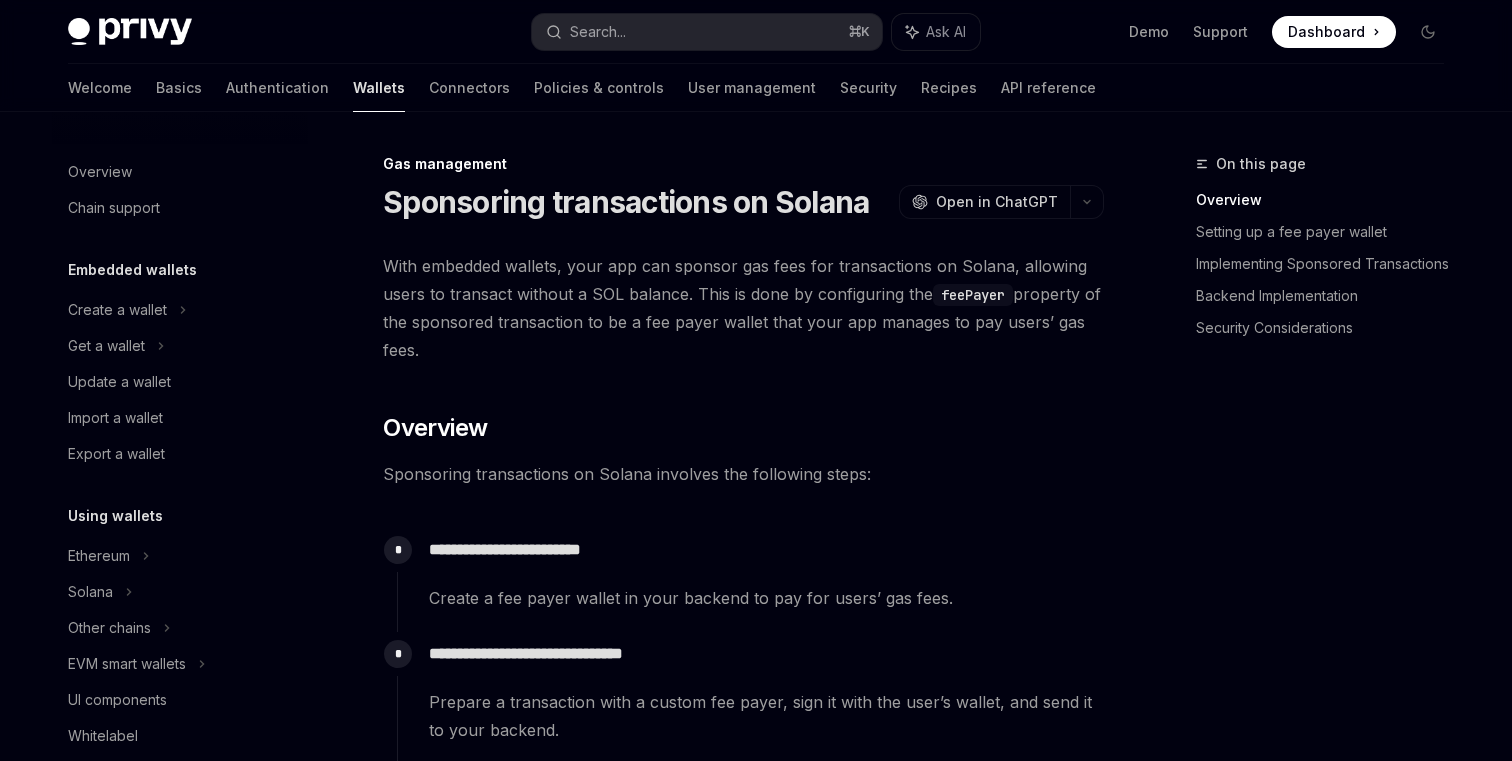 scroll, scrollTop: 185, scrollLeft: 0, axis: vertical 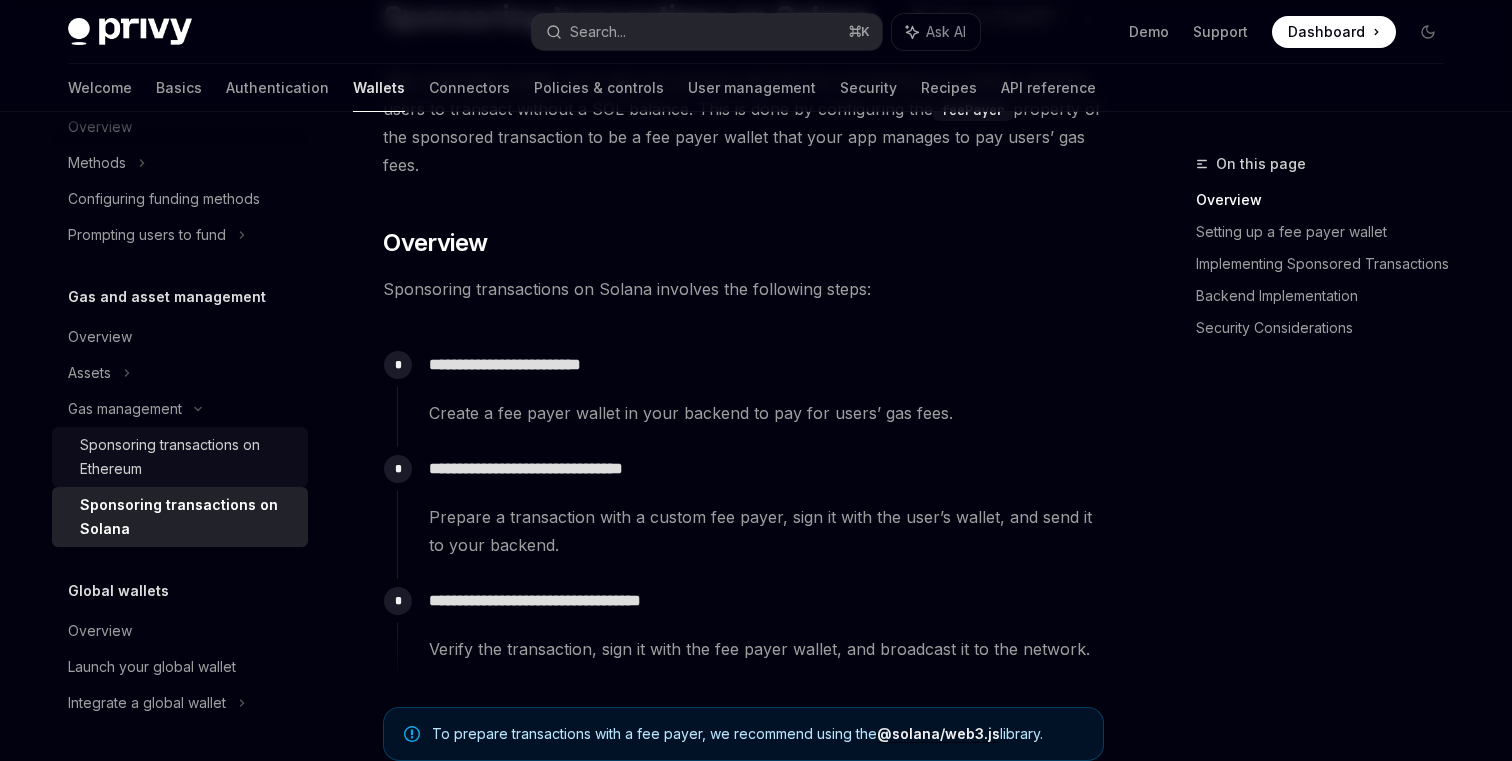 click on "Sponsoring transactions on Ethereum" at bounding box center (188, 457) 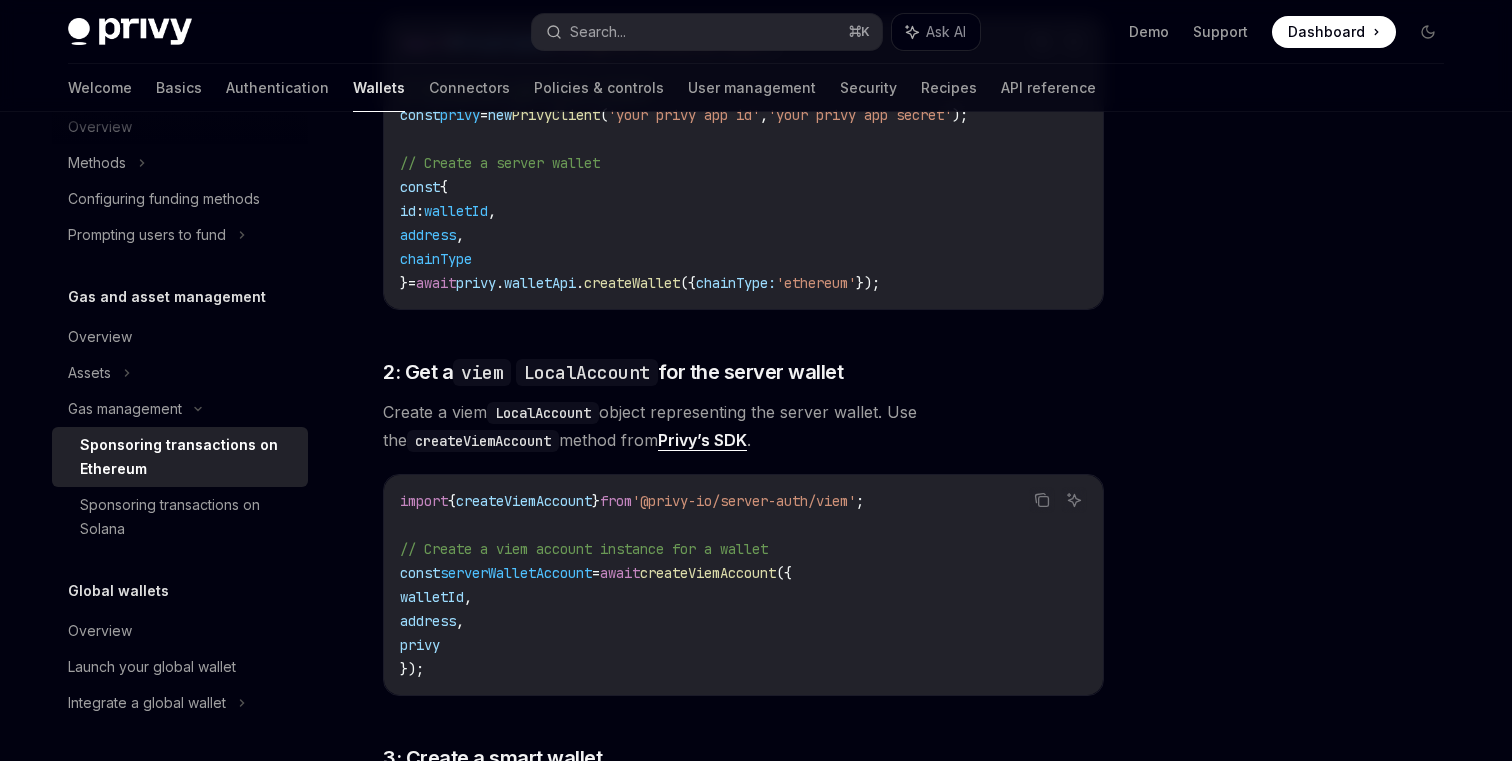 scroll, scrollTop: 1182, scrollLeft: 0, axis: vertical 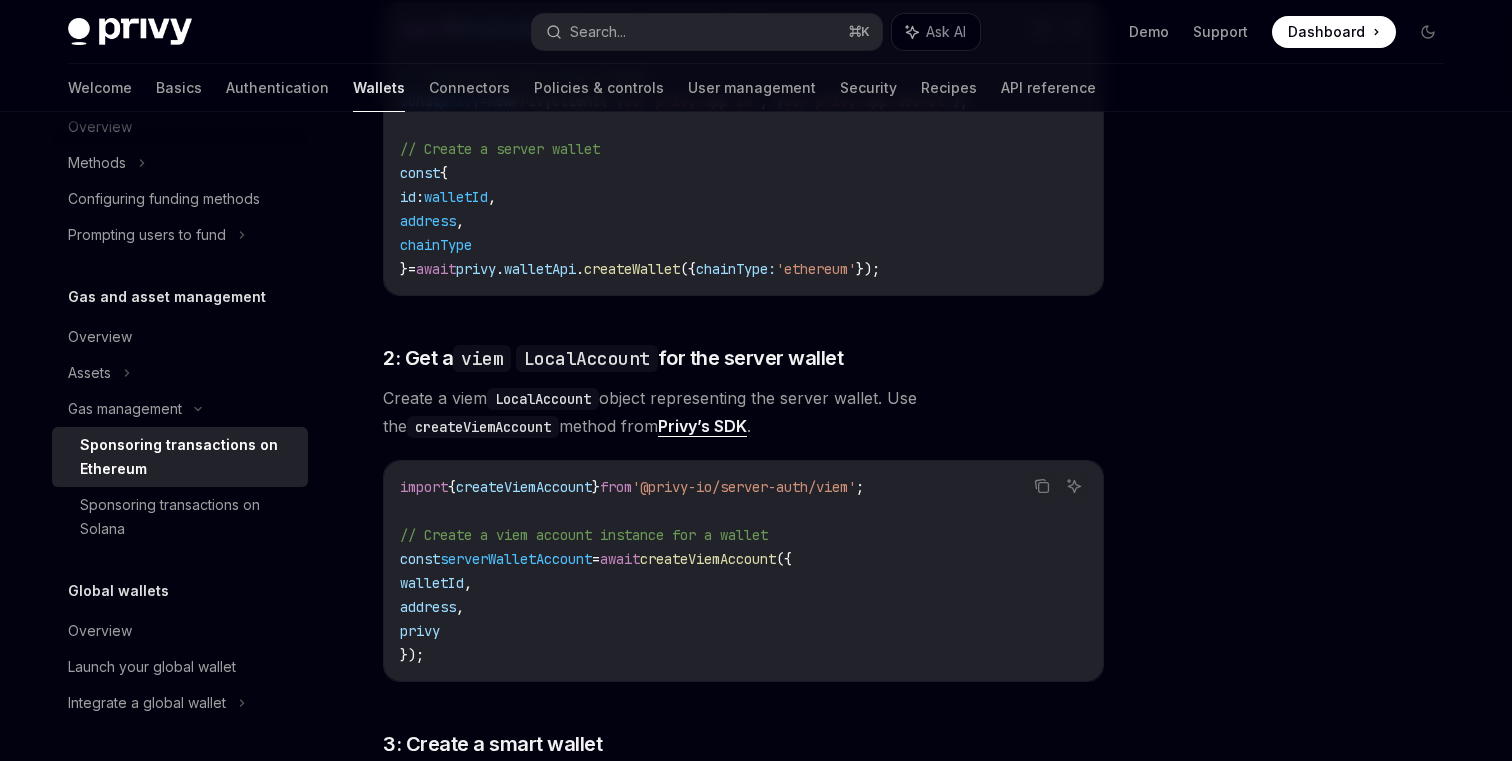 click on "createViemAccount" at bounding box center [708, 559] 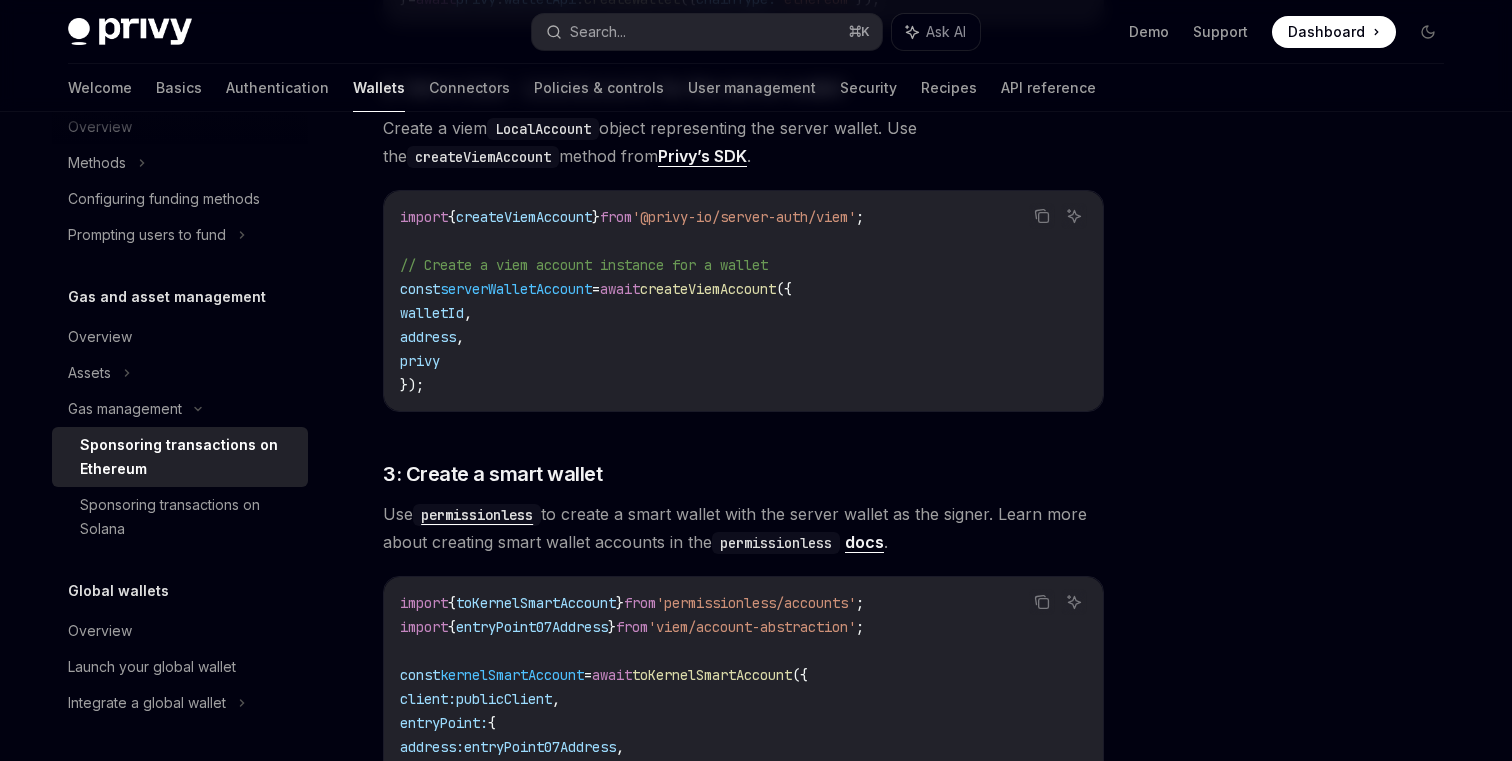scroll, scrollTop: 1457, scrollLeft: 0, axis: vertical 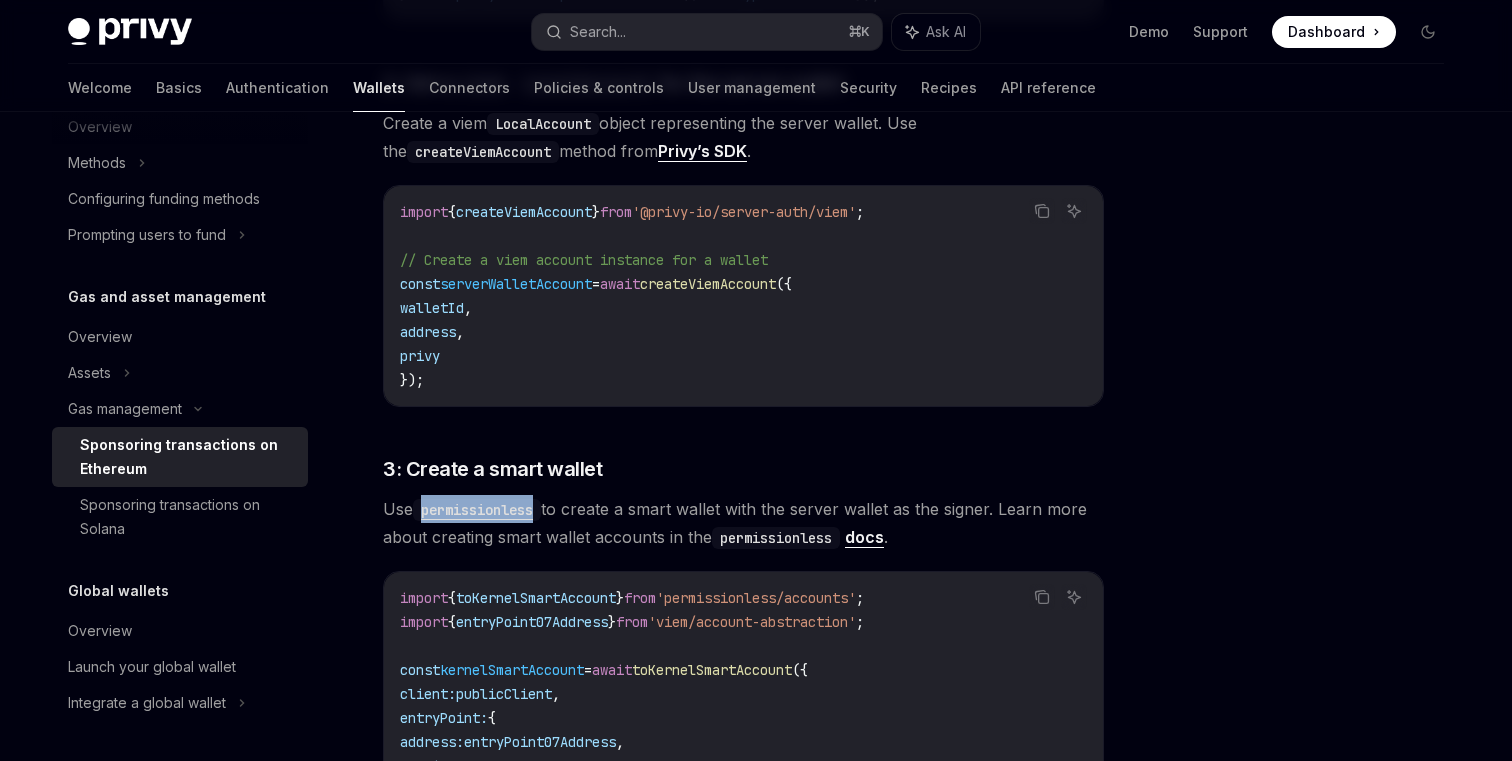 drag, startPoint x: 551, startPoint y: 453, endPoint x: 426, endPoint y: 451, distance: 125.016 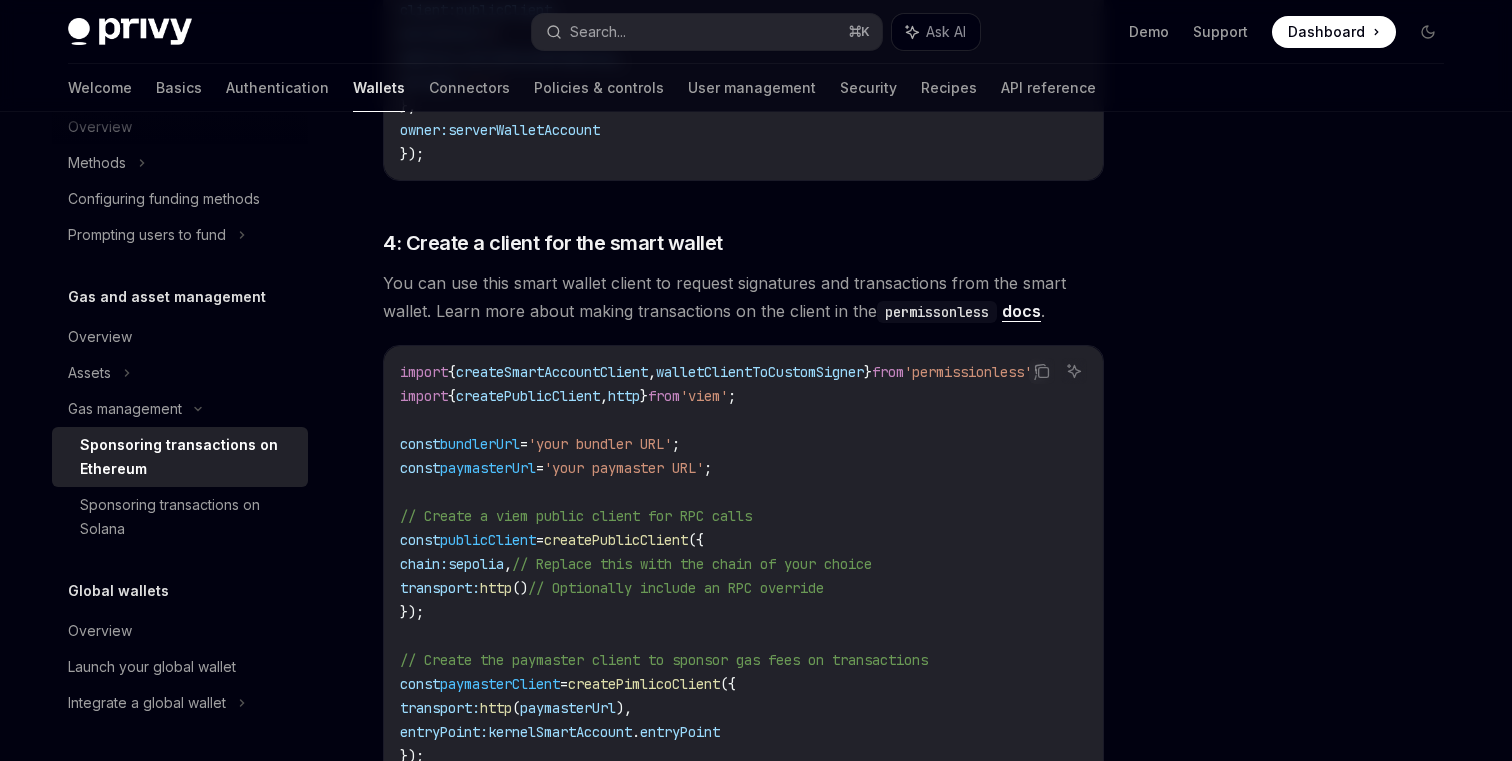 scroll, scrollTop: 2306, scrollLeft: 0, axis: vertical 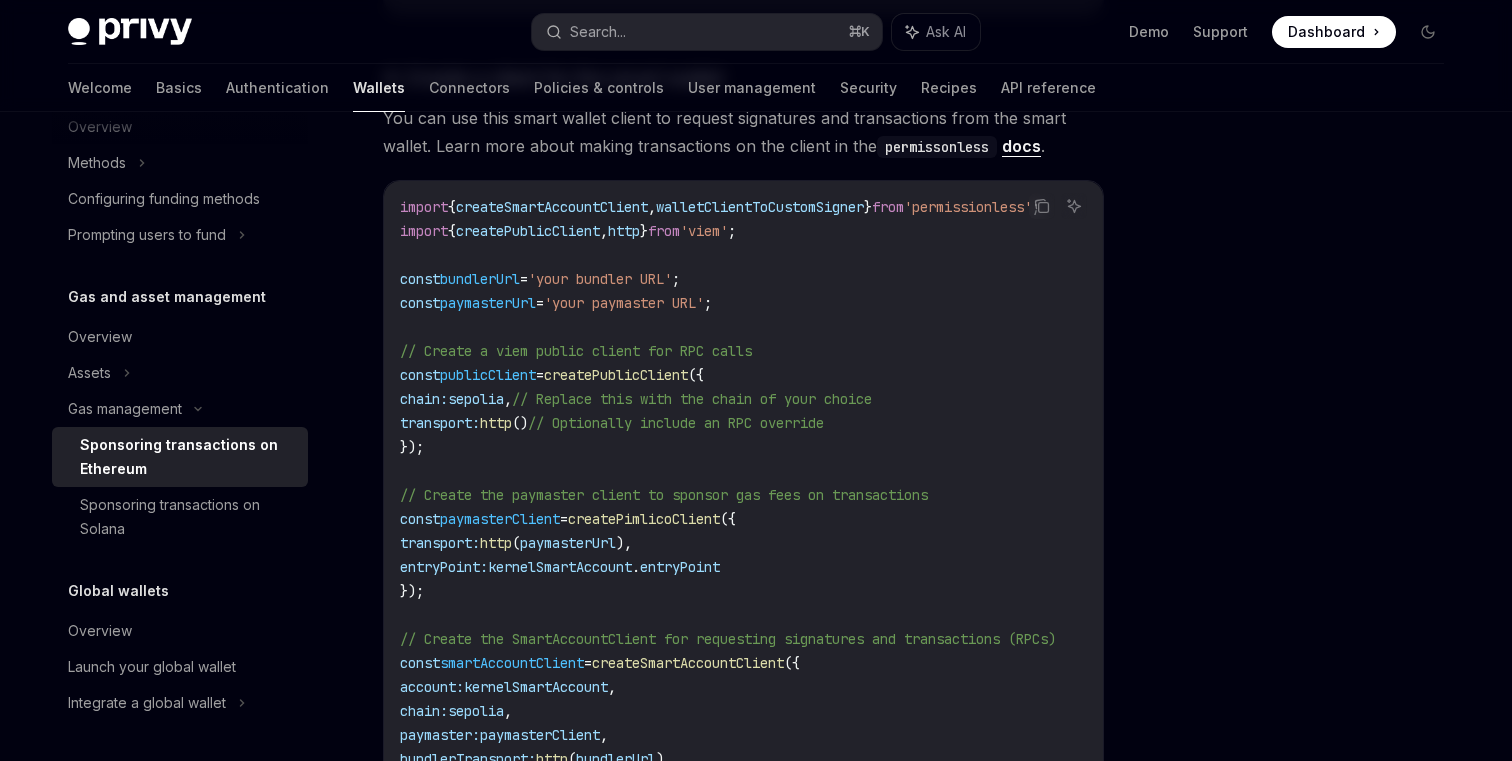 click on "createPimlicoClient" at bounding box center (644, 519) 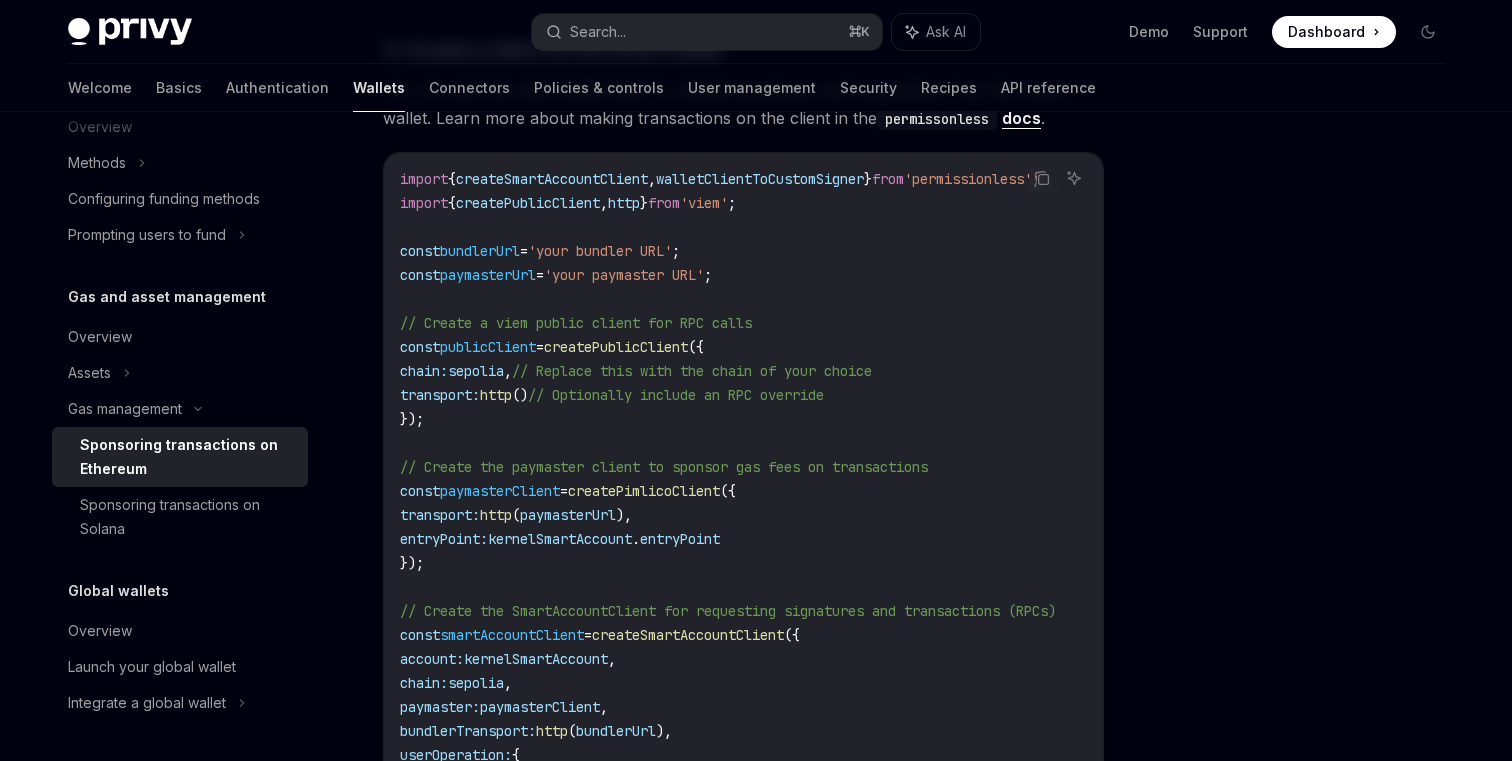 scroll, scrollTop: 2333, scrollLeft: 0, axis: vertical 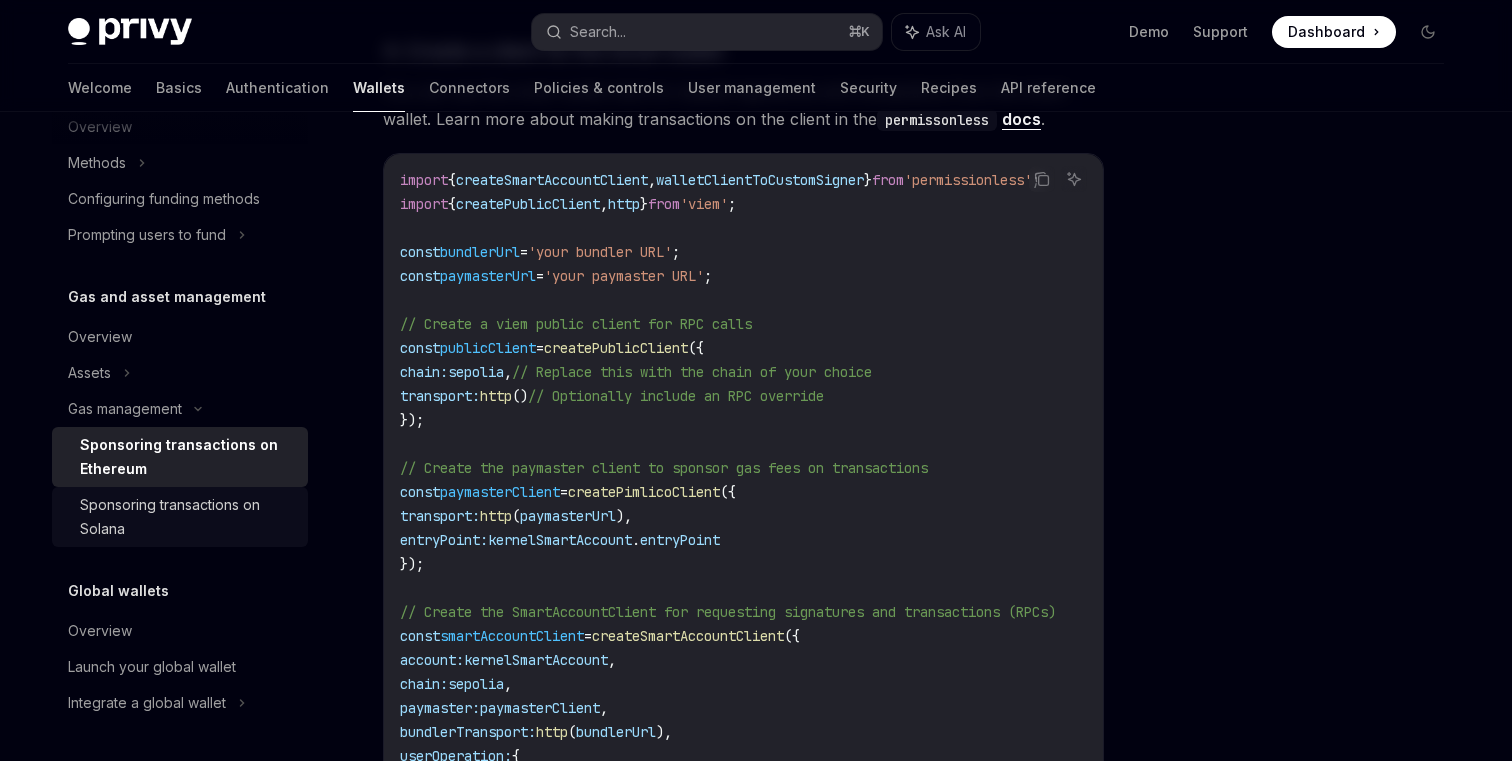 click on "Sponsoring transactions on Solana" at bounding box center [188, 517] 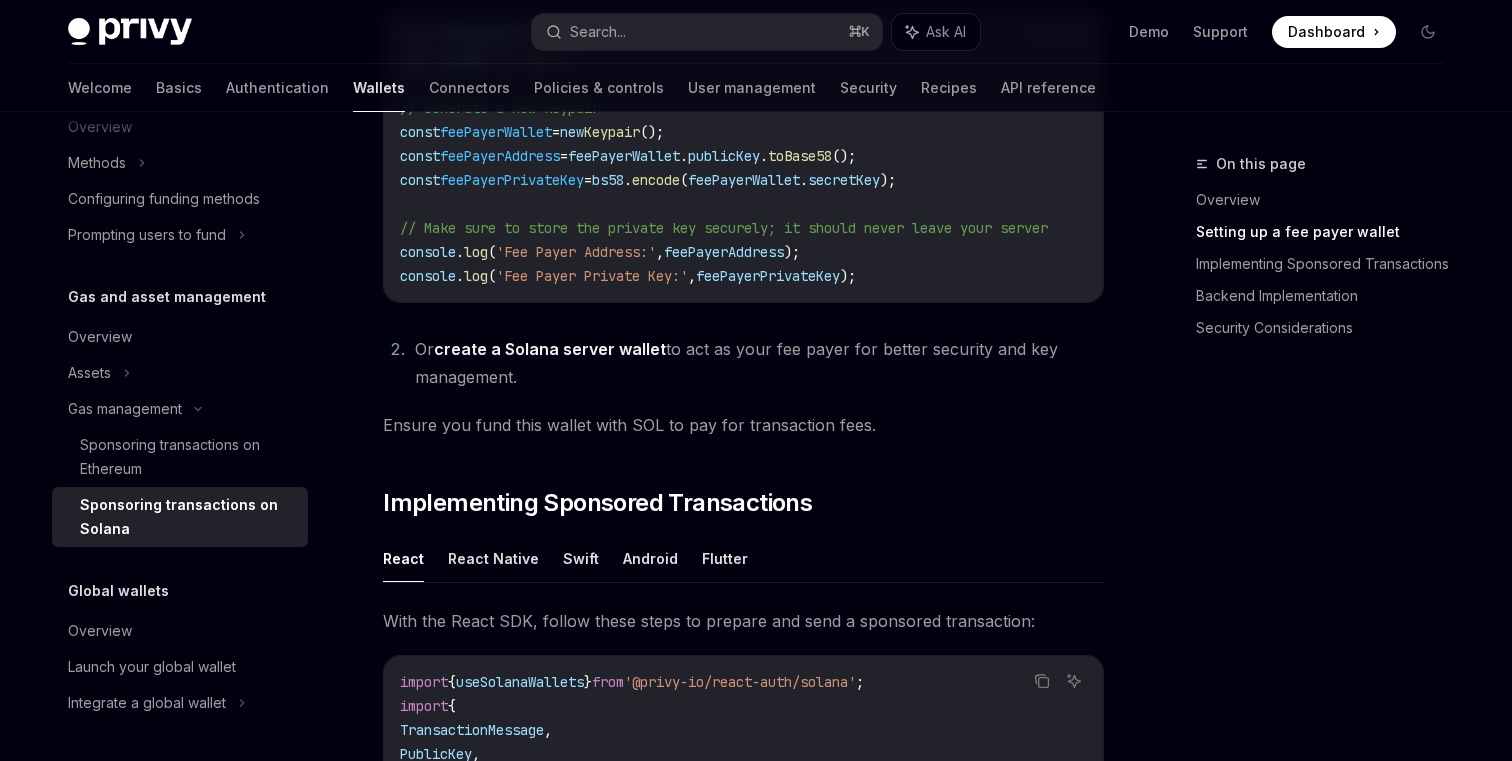 scroll, scrollTop: 1240, scrollLeft: 0, axis: vertical 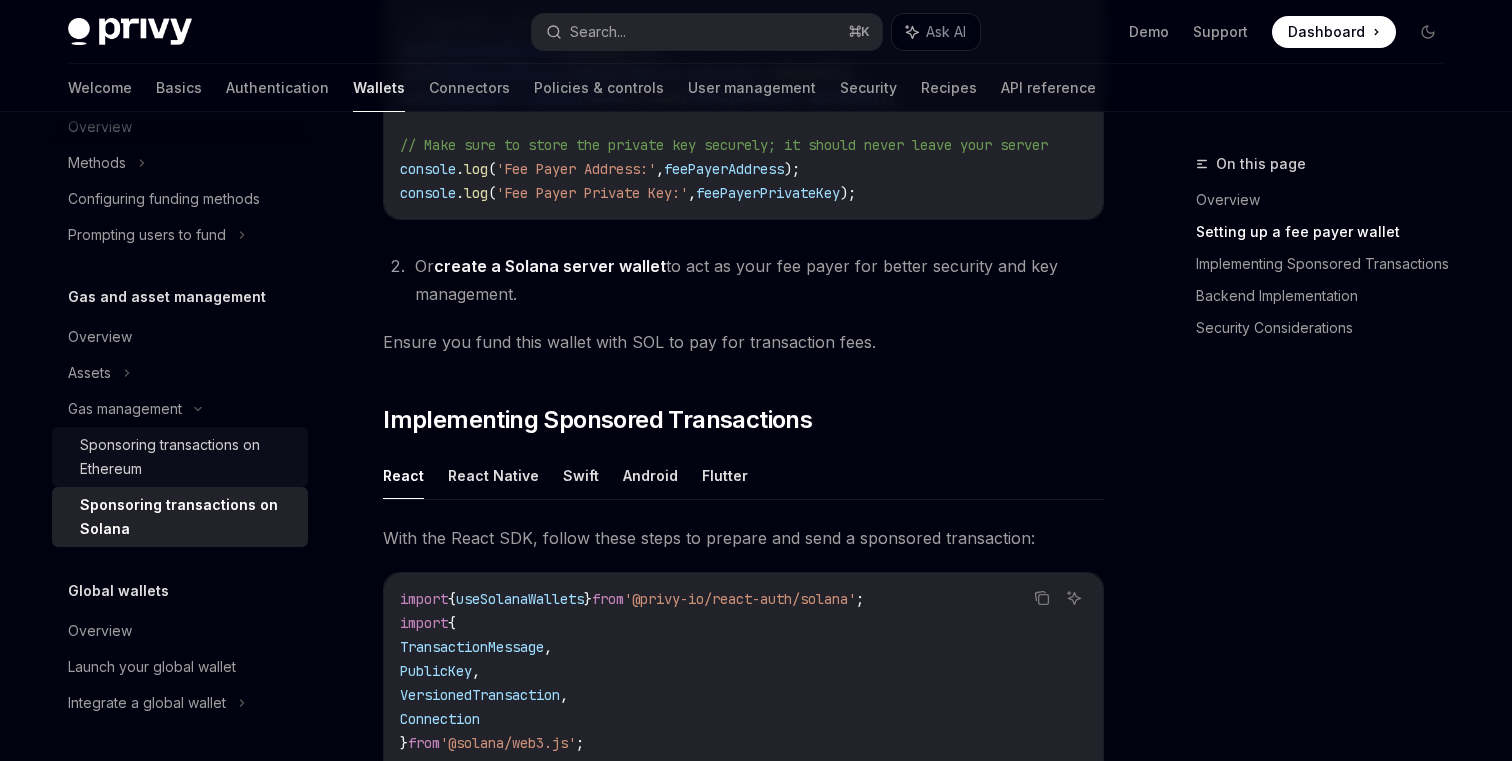 click on "Sponsoring transactions on Ethereum" at bounding box center (188, 457) 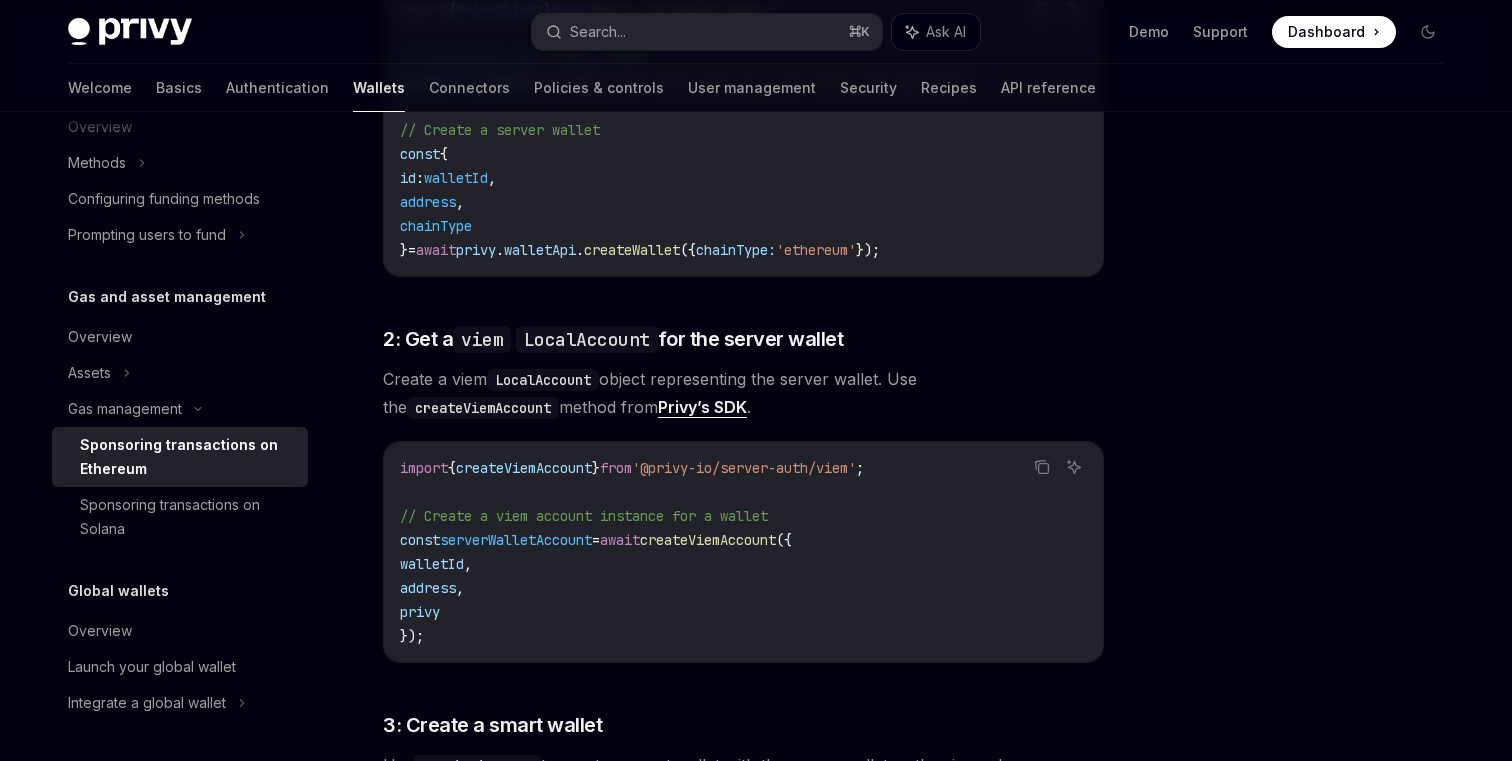 scroll, scrollTop: 1253, scrollLeft: 0, axis: vertical 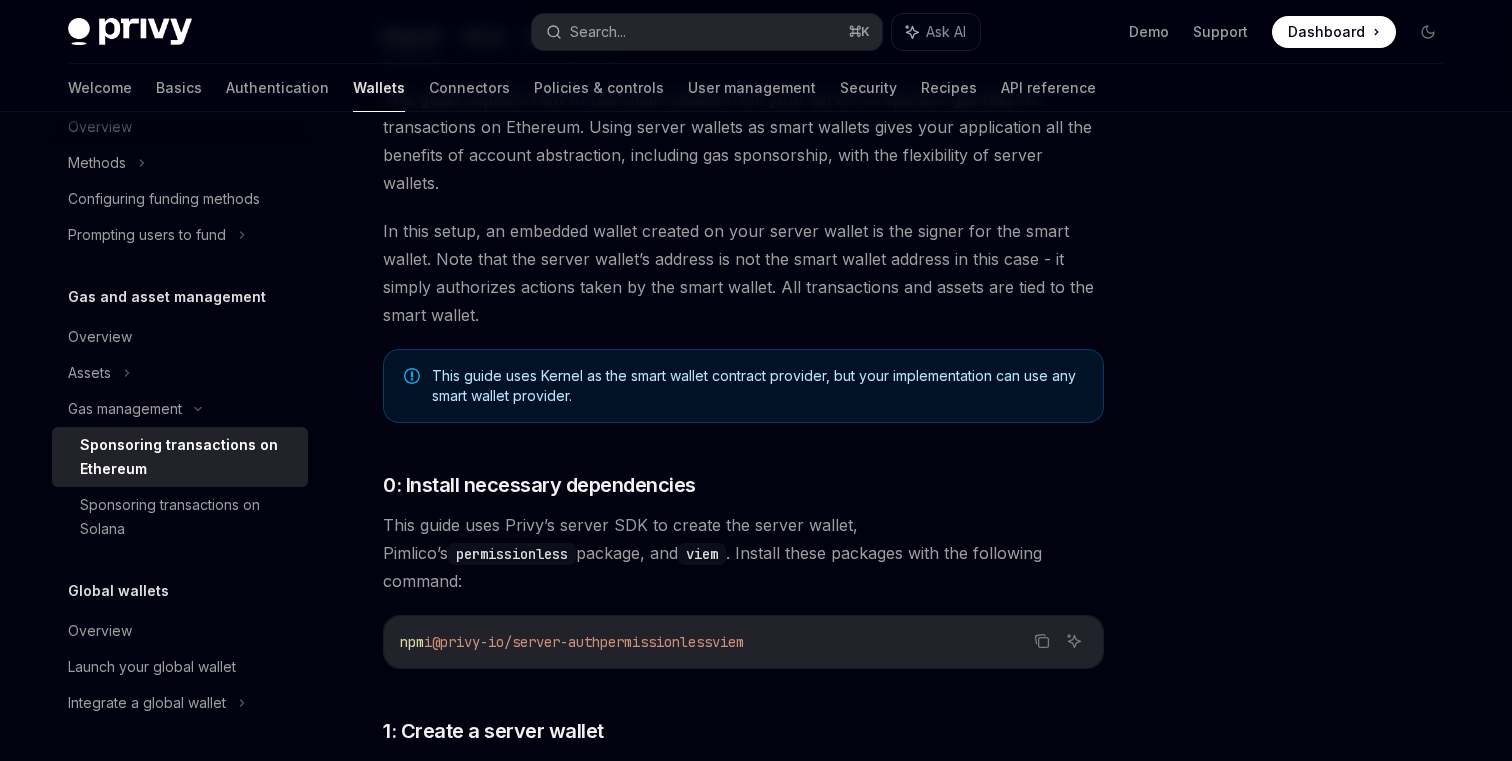 drag, startPoint x: 755, startPoint y: 586, endPoint x: 636, endPoint y: 587, distance: 119.0042 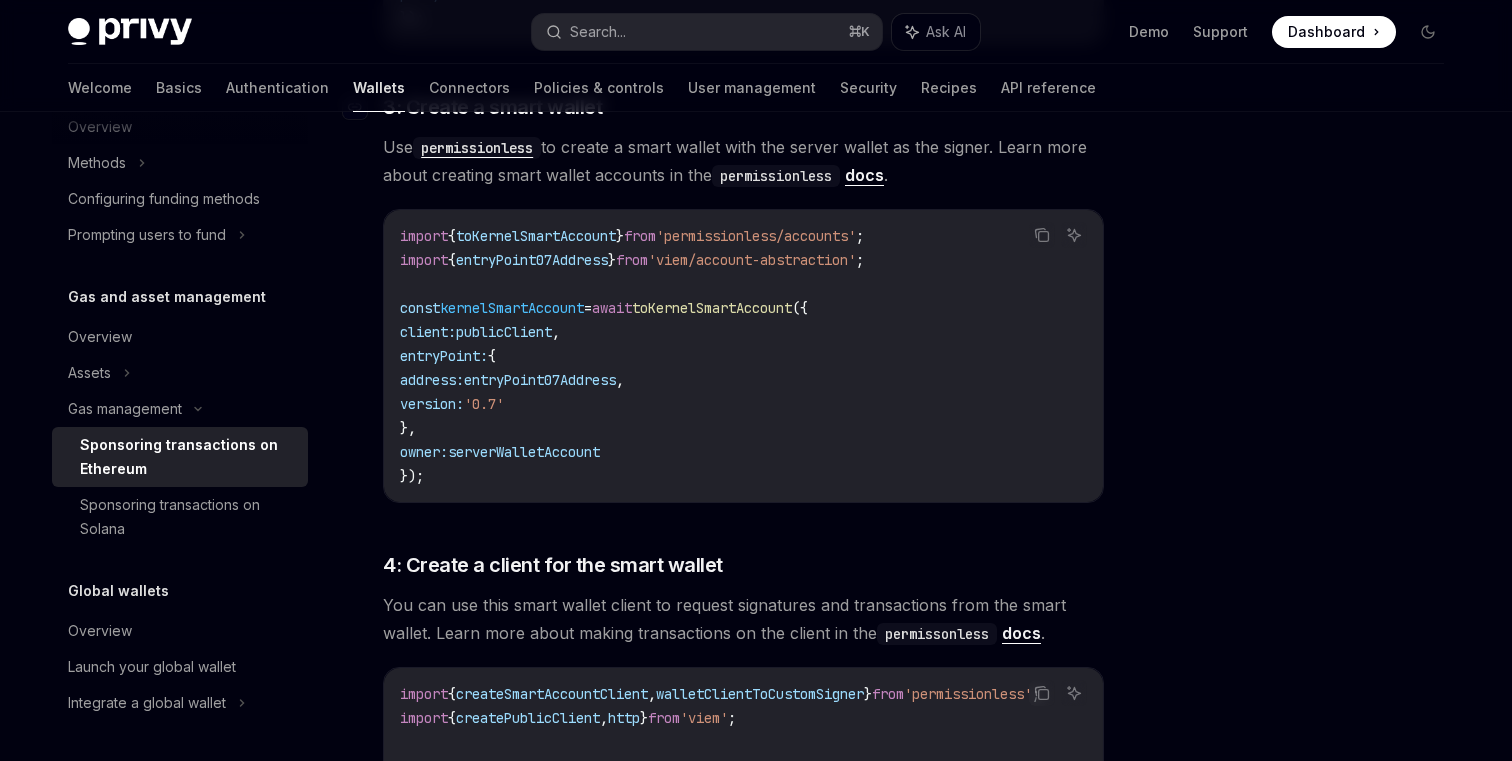 scroll, scrollTop: 1815, scrollLeft: 0, axis: vertical 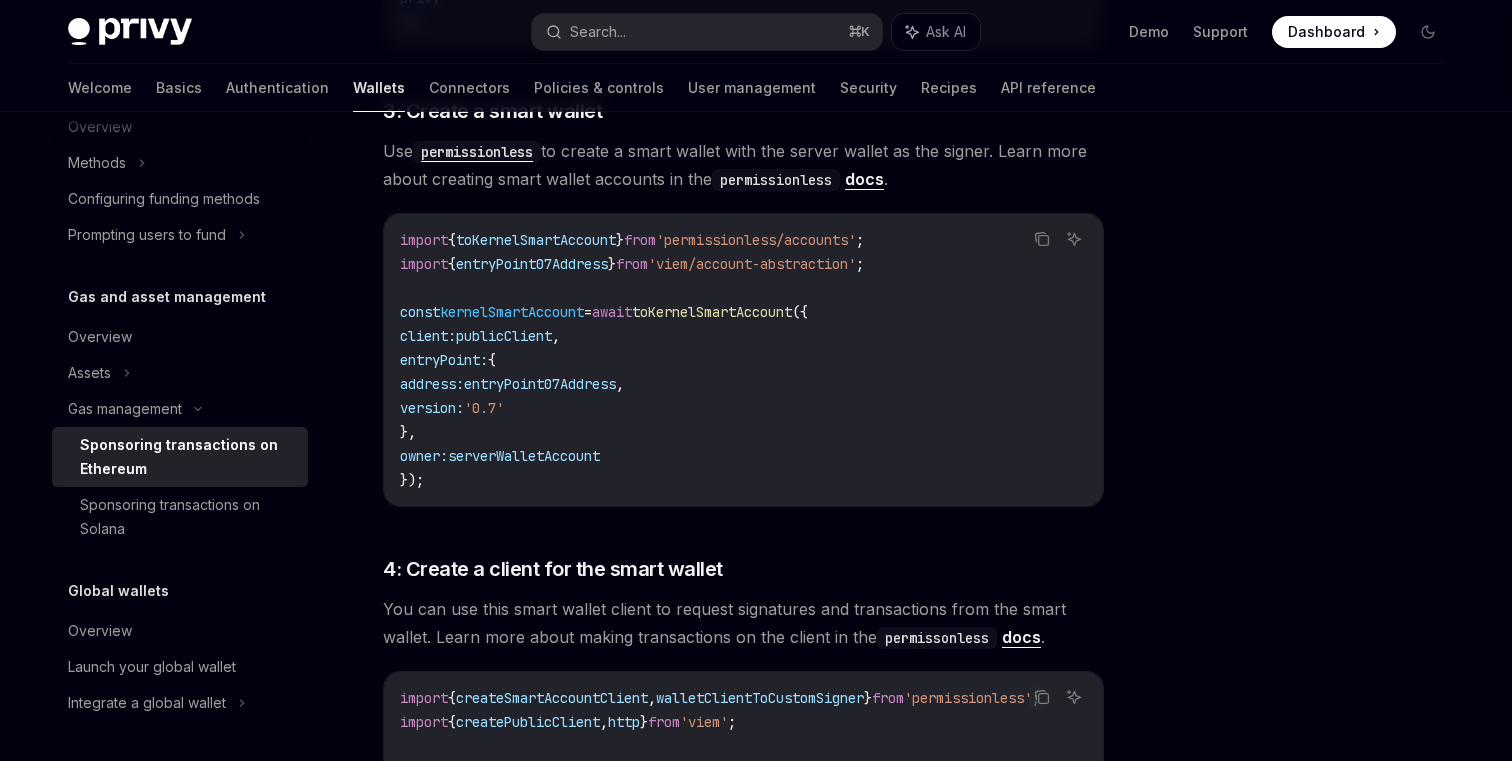 click on "toKernelSmartAccount" at bounding box center [712, 312] 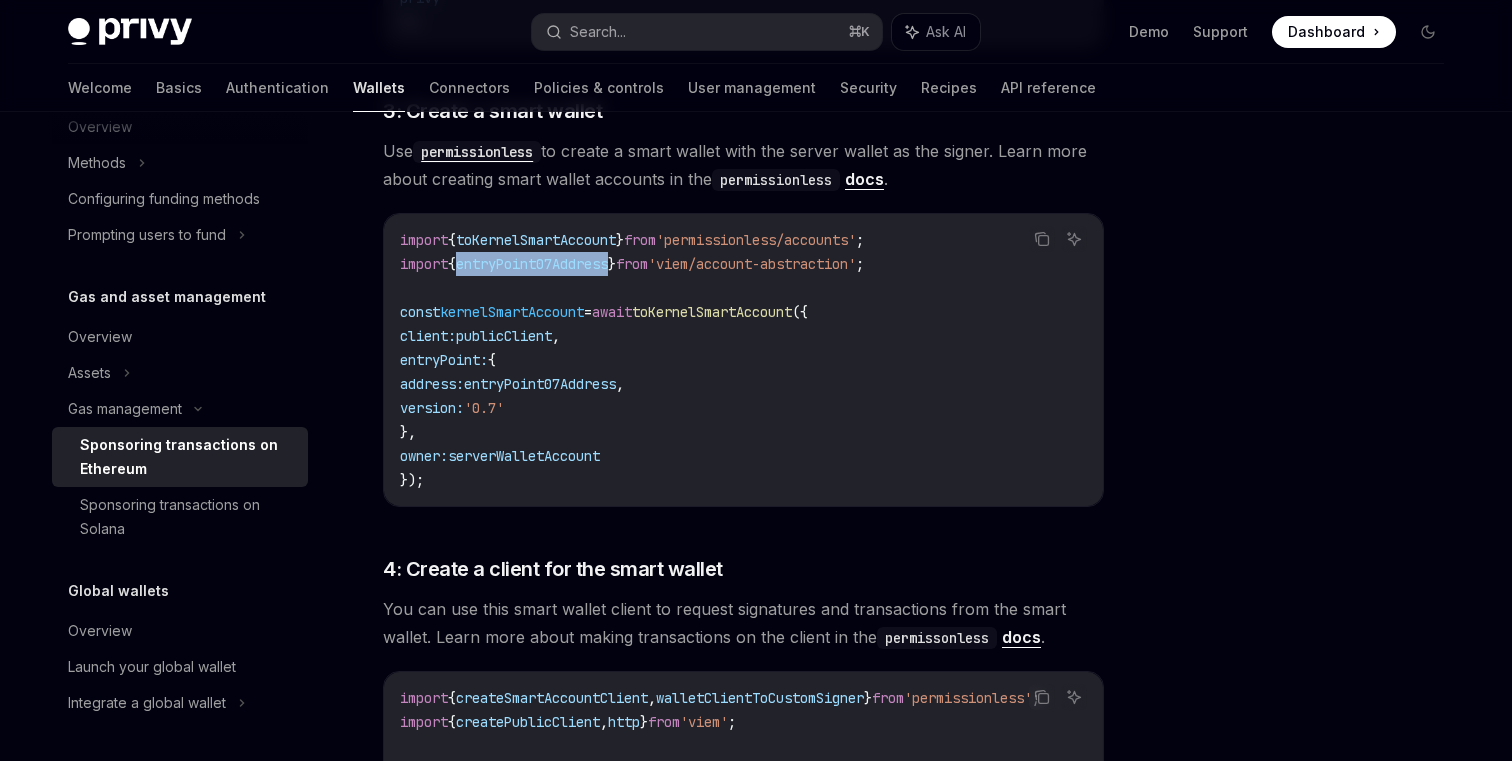 click on "entryPoint07Address" at bounding box center [532, 264] 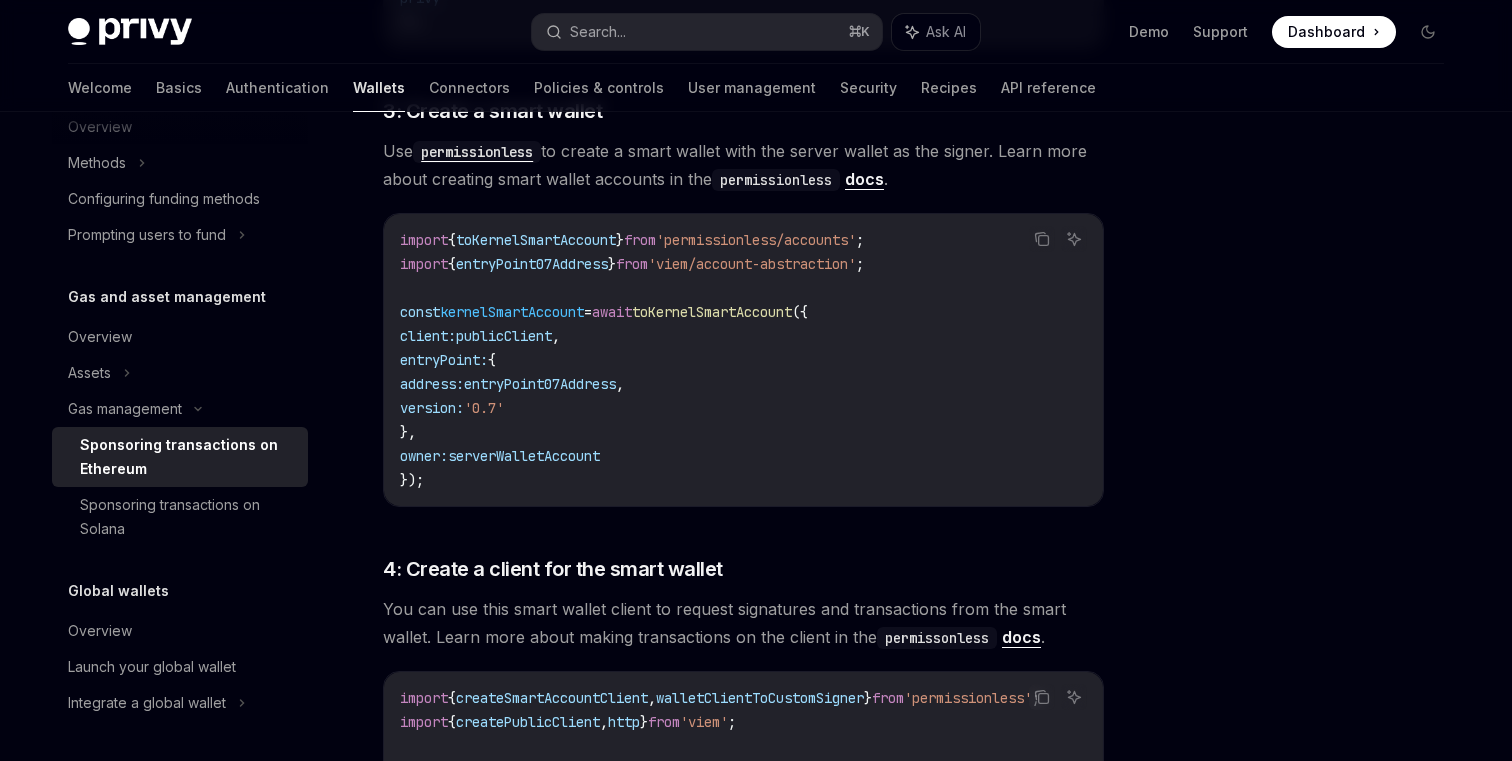 click on "kernelSmartAccount" at bounding box center (512, 312) 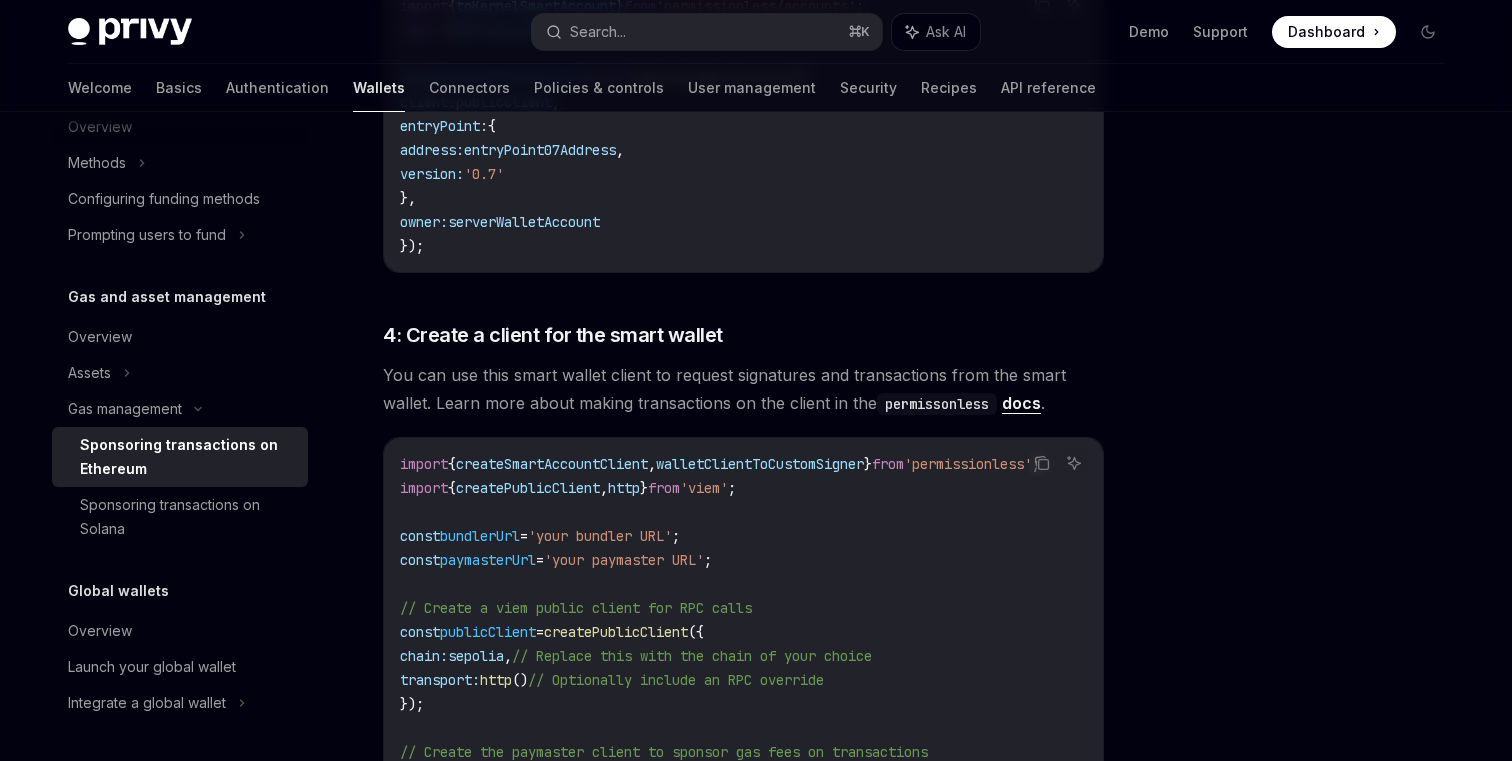 scroll, scrollTop: 1817, scrollLeft: 0, axis: vertical 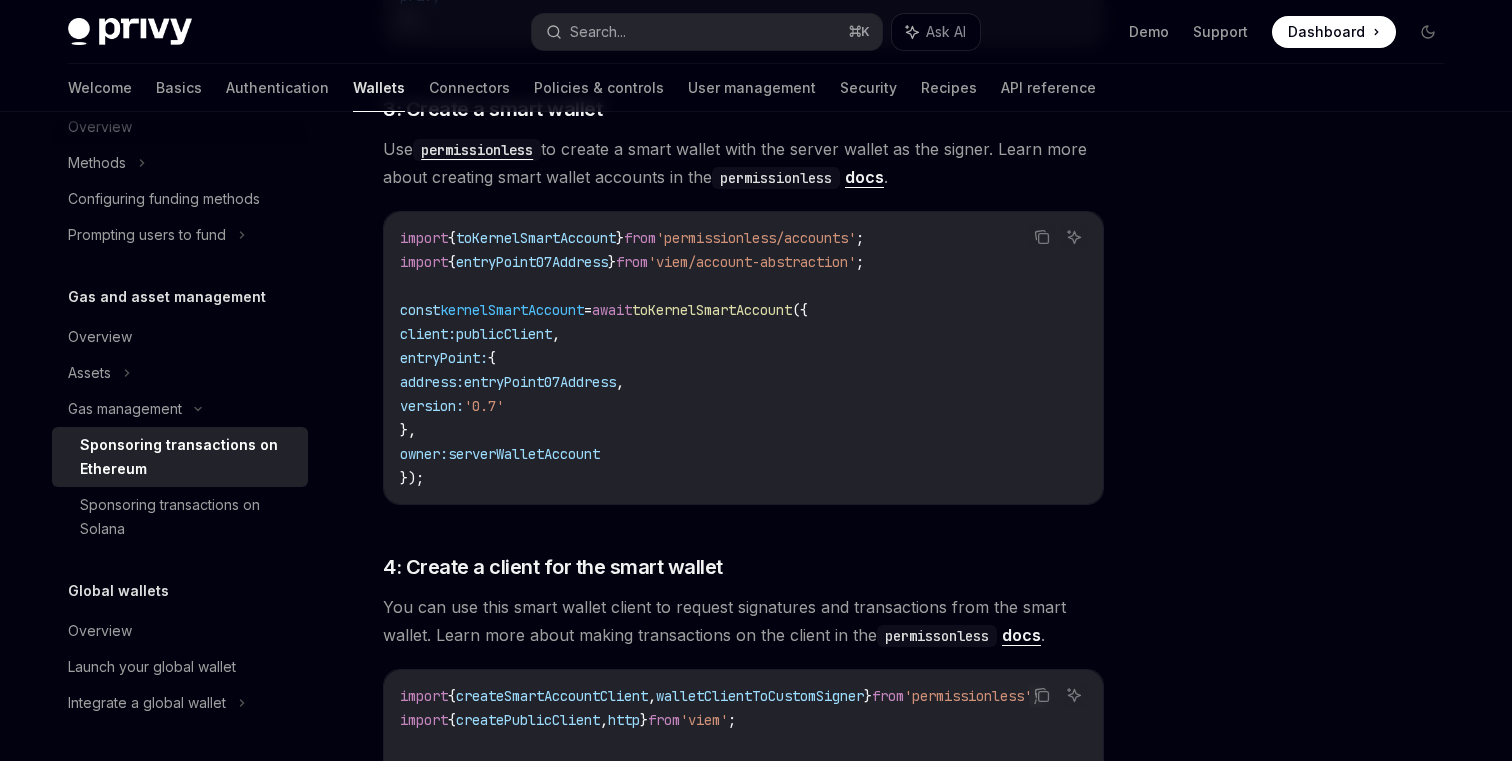 click on "toKernelSmartAccount" at bounding box center [712, 310] 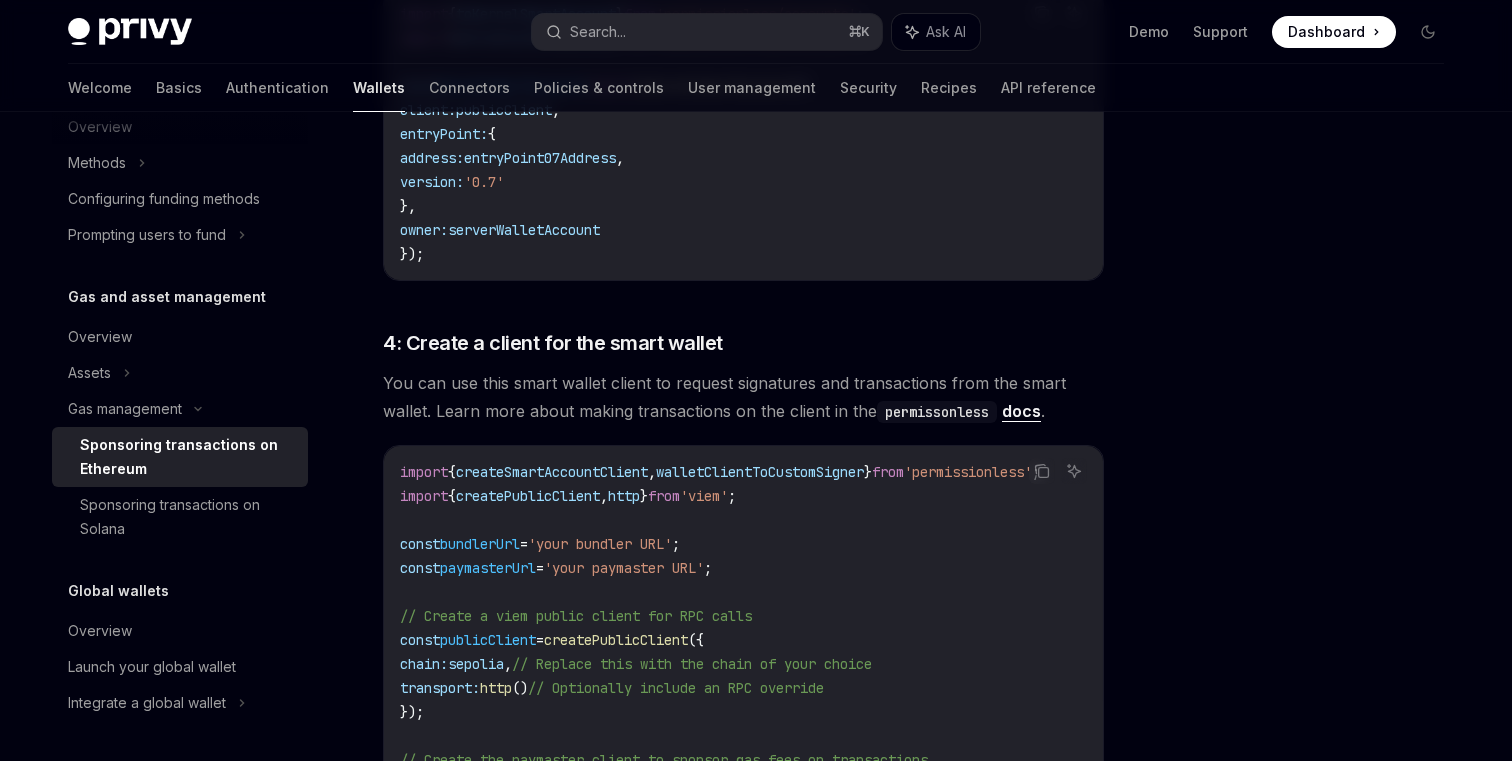 scroll, scrollTop: 2238, scrollLeft: 0, axis: vertical 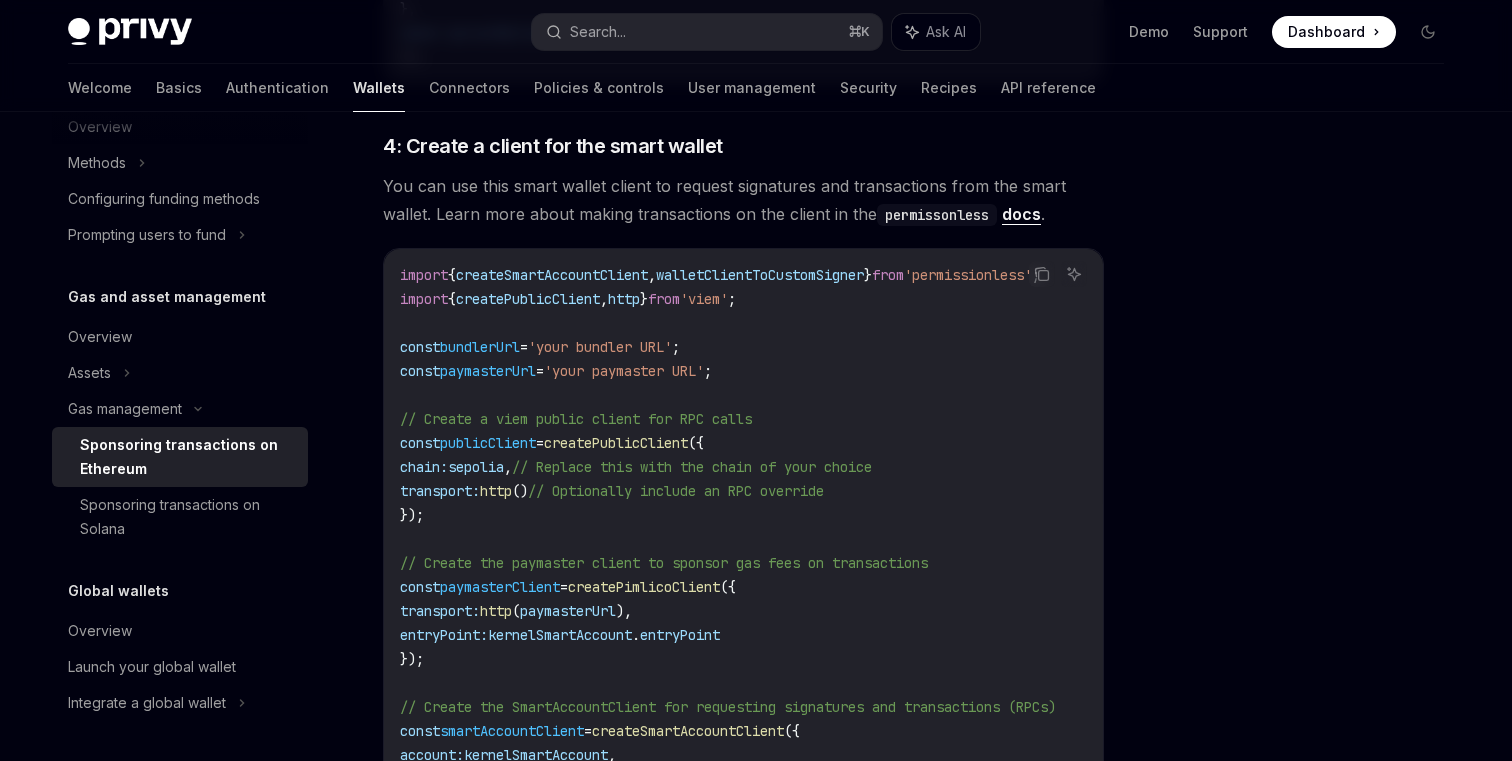 click on "createPimlicoClient" at bounding box center (644, 587) 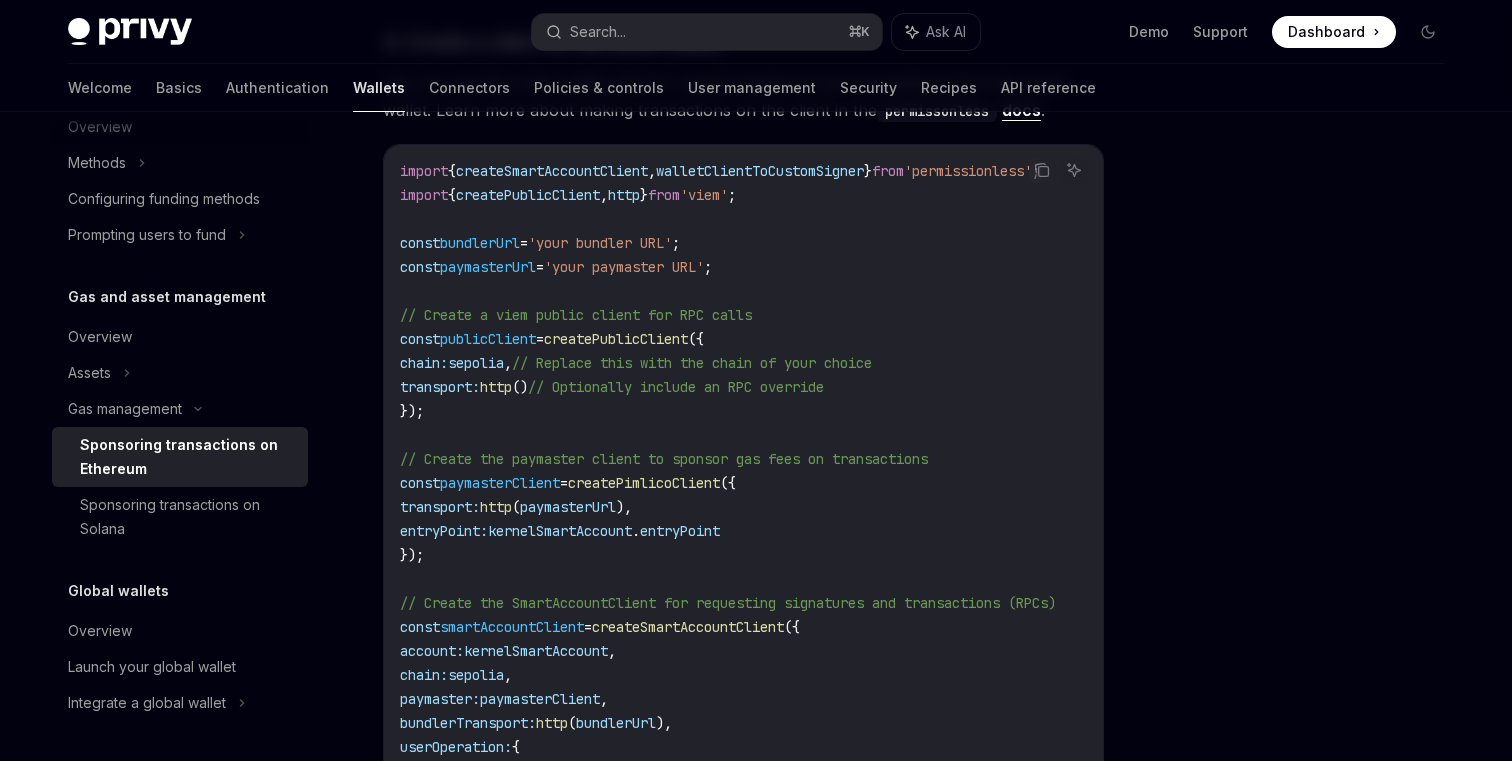 scroll, scrollTop: 2350, scrollLeft: 0, axis: vertical 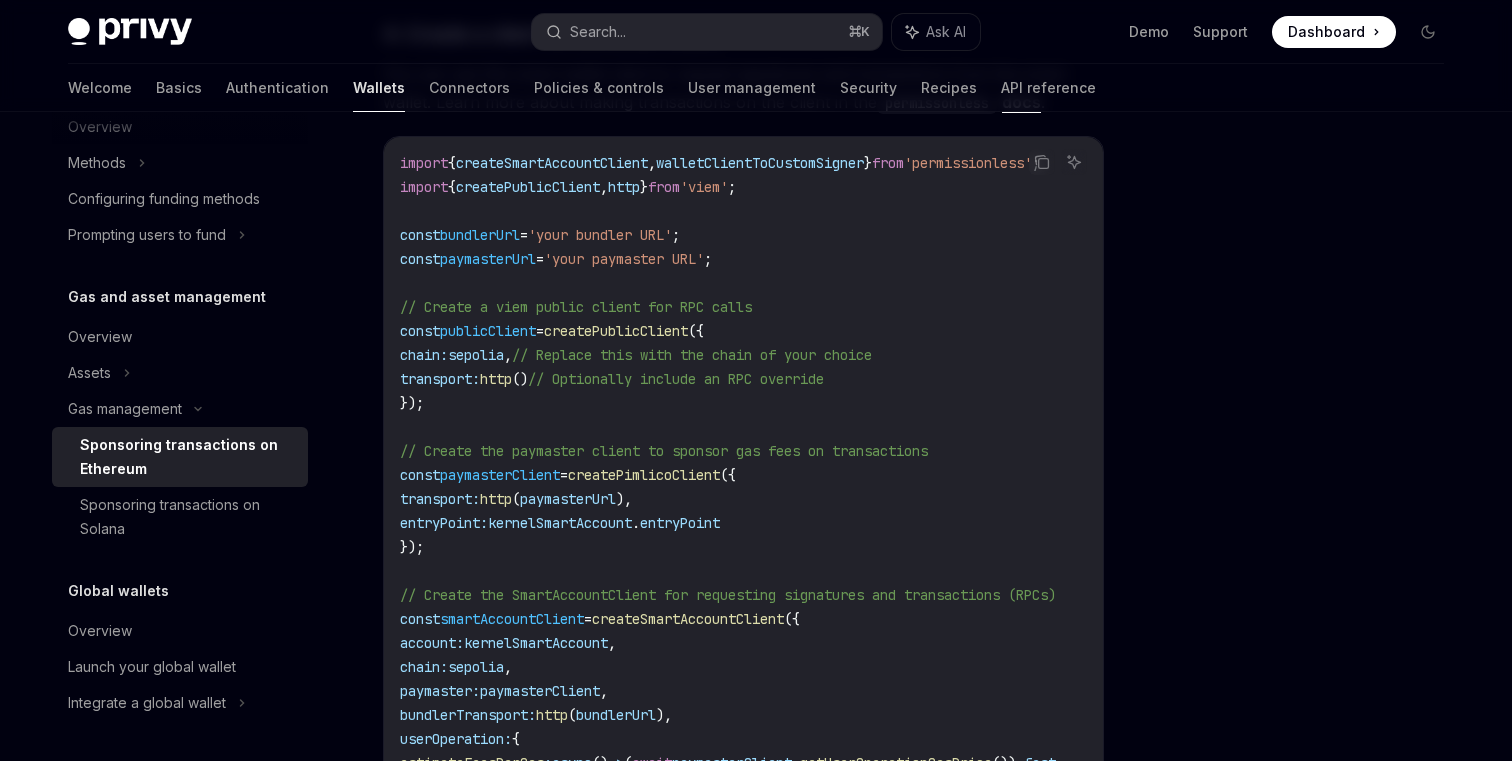 click on "publicClient" at bounding box center [488, 331] 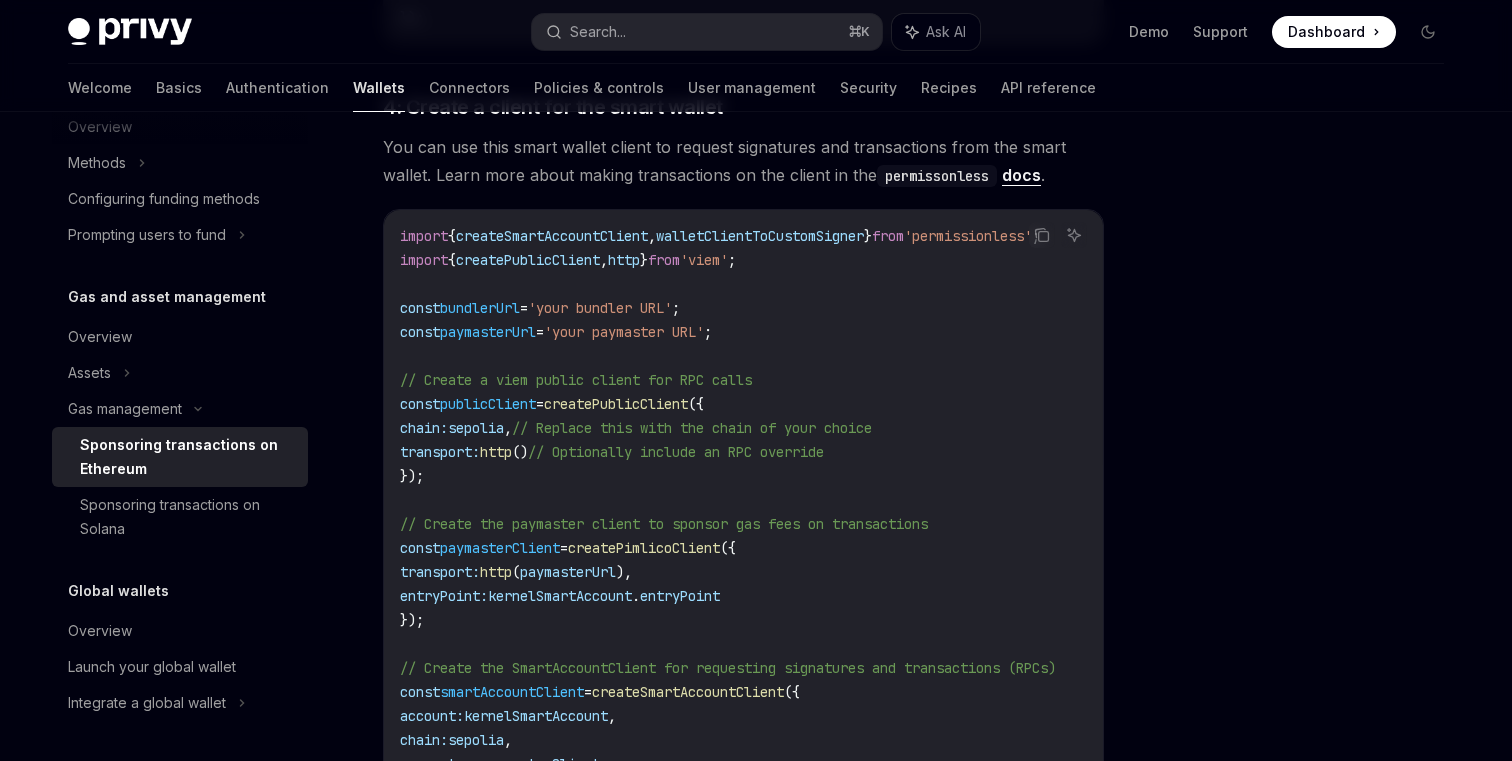 scroll, scrollTop: 2221, scrollLeft: 0, axis: vertical 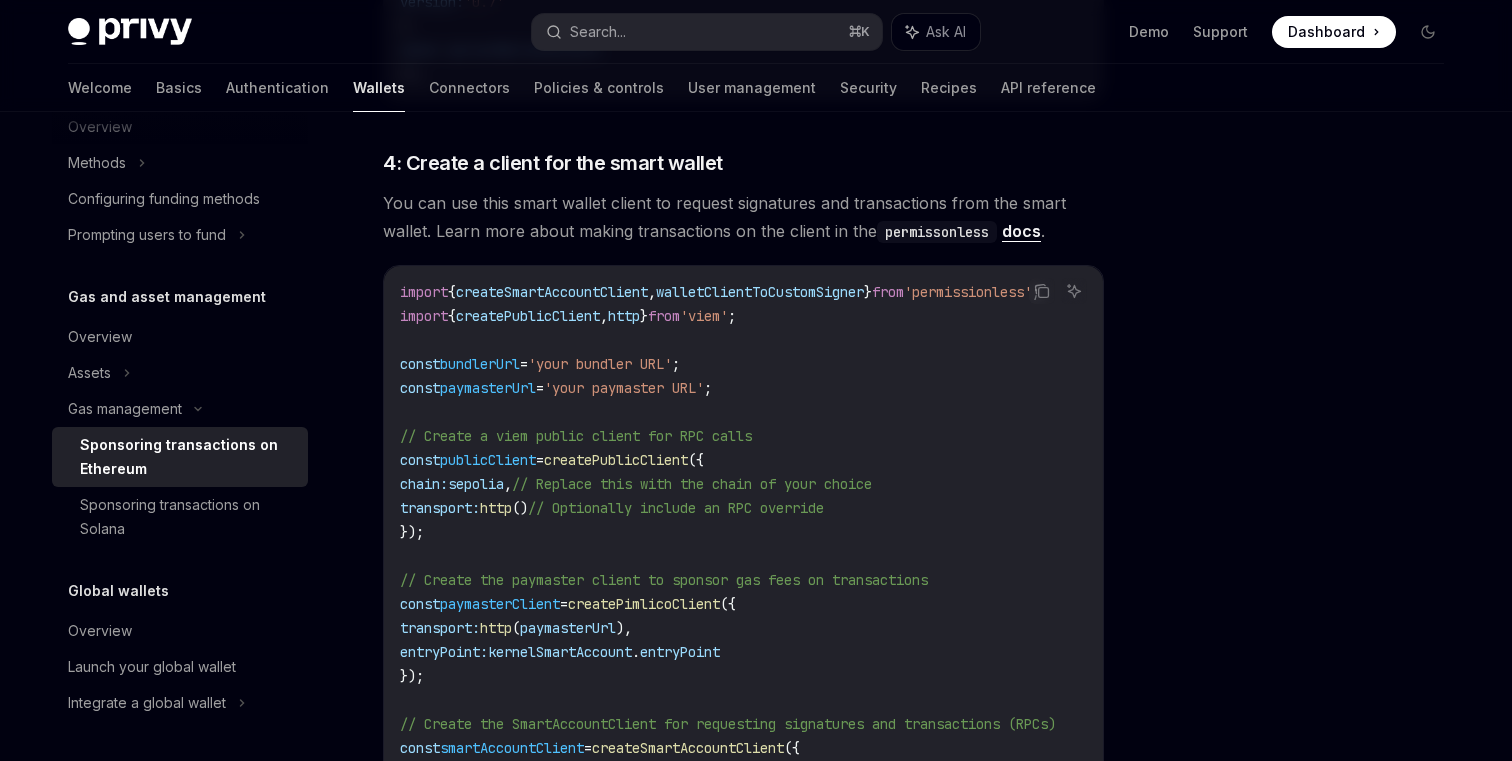 click on "bundlerUrl" at bounding box center (480, 364) 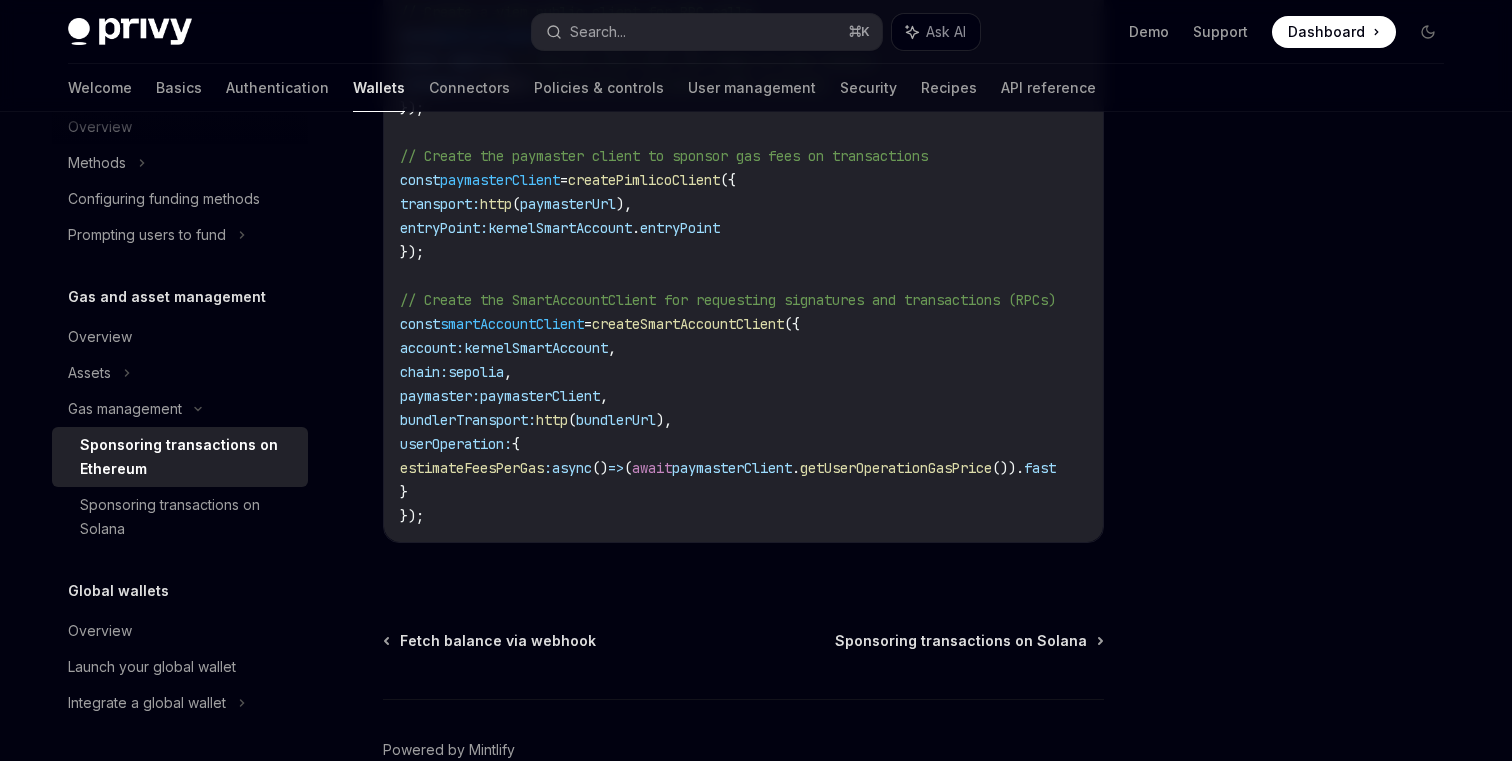 scroll, scrollTop: 2708, scrollLeft: 0, axis: vertical 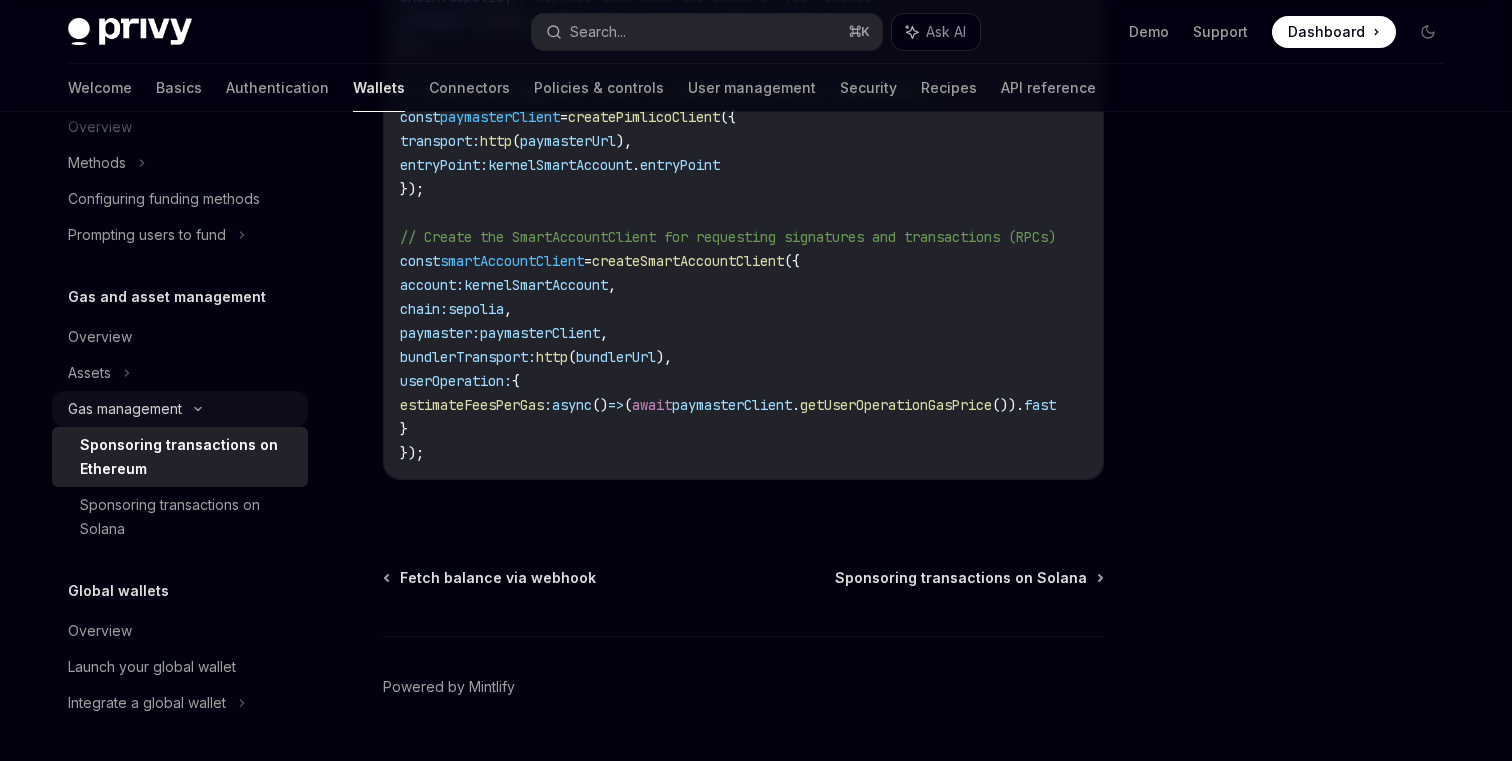 click on "Gas management" at bounding box center (109, -401) 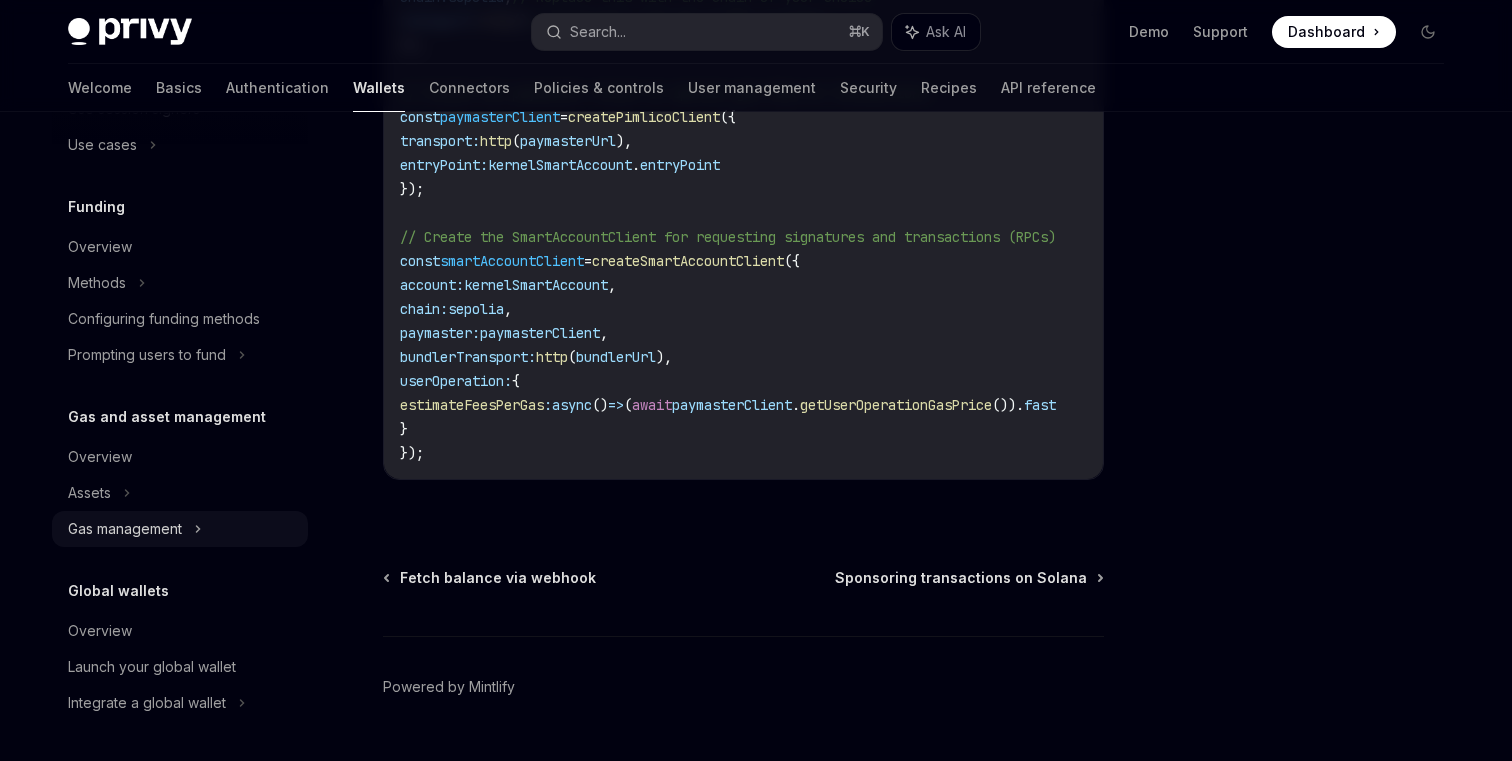 scroll, scrollTop: 909, scrollLeft: 0, axis: vertical 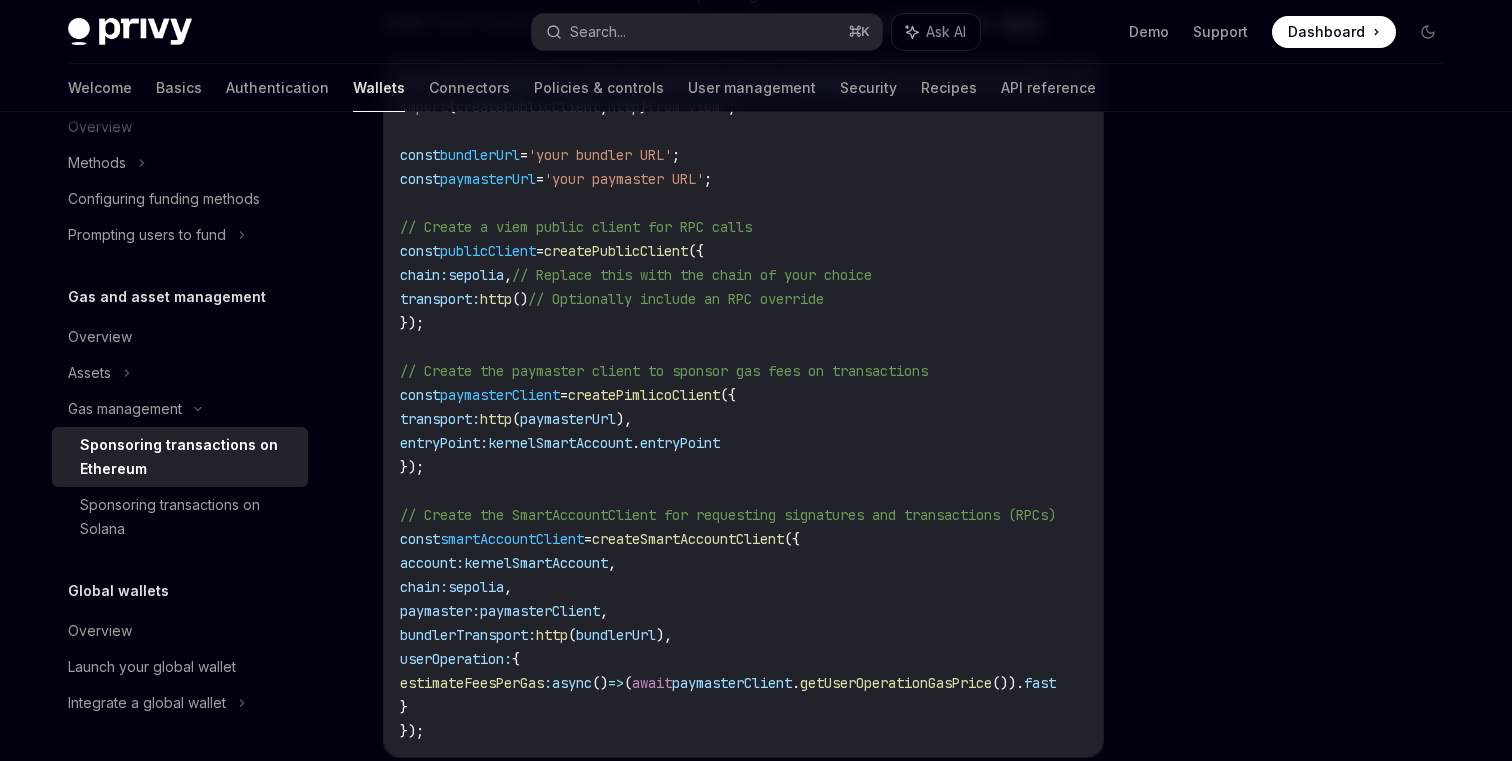 click on "createSmartAccountClient" at bounding box center (688, 539) 